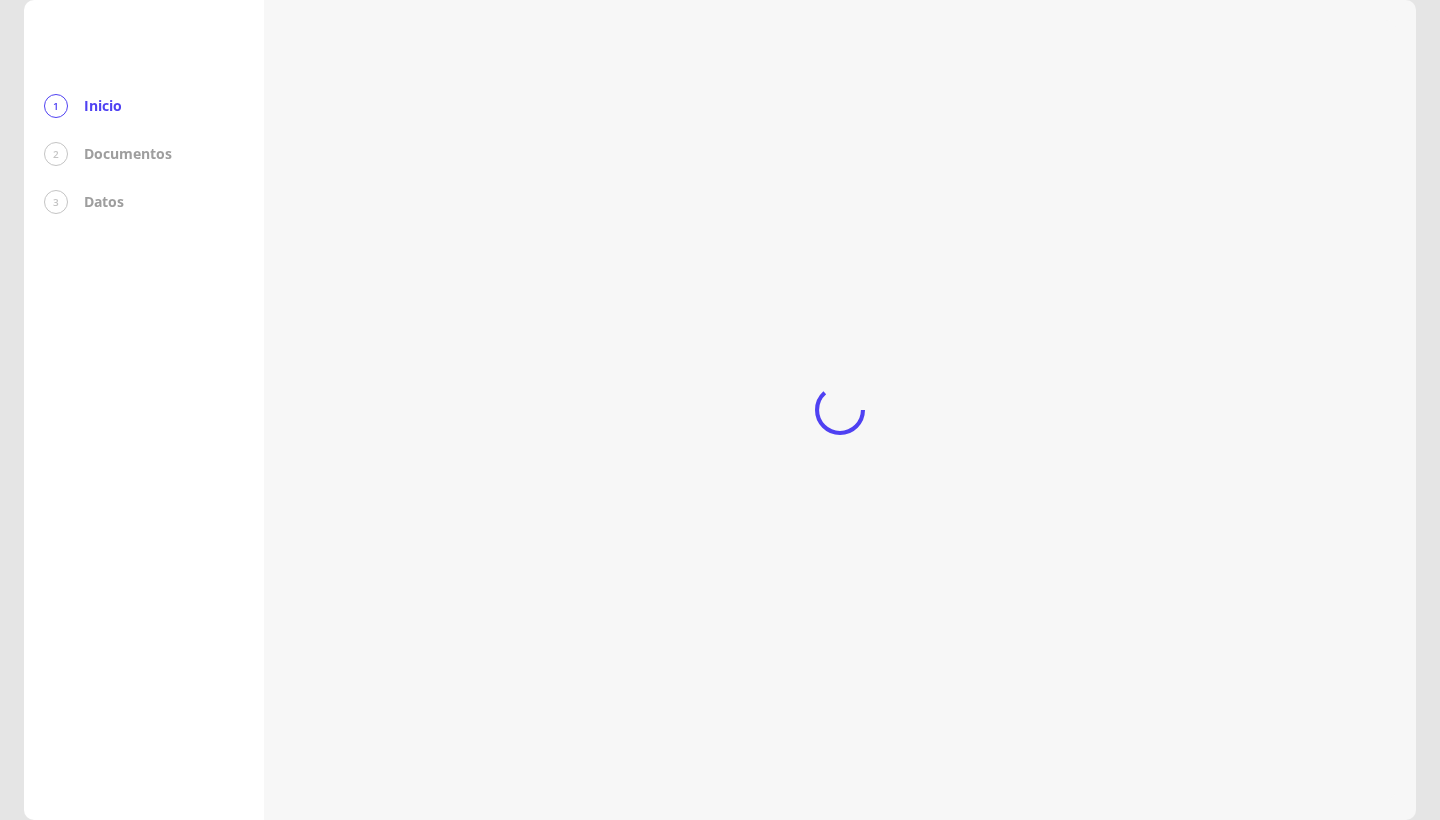 scroll, scrollTop: 0, scrollLeft: 0, axis: both 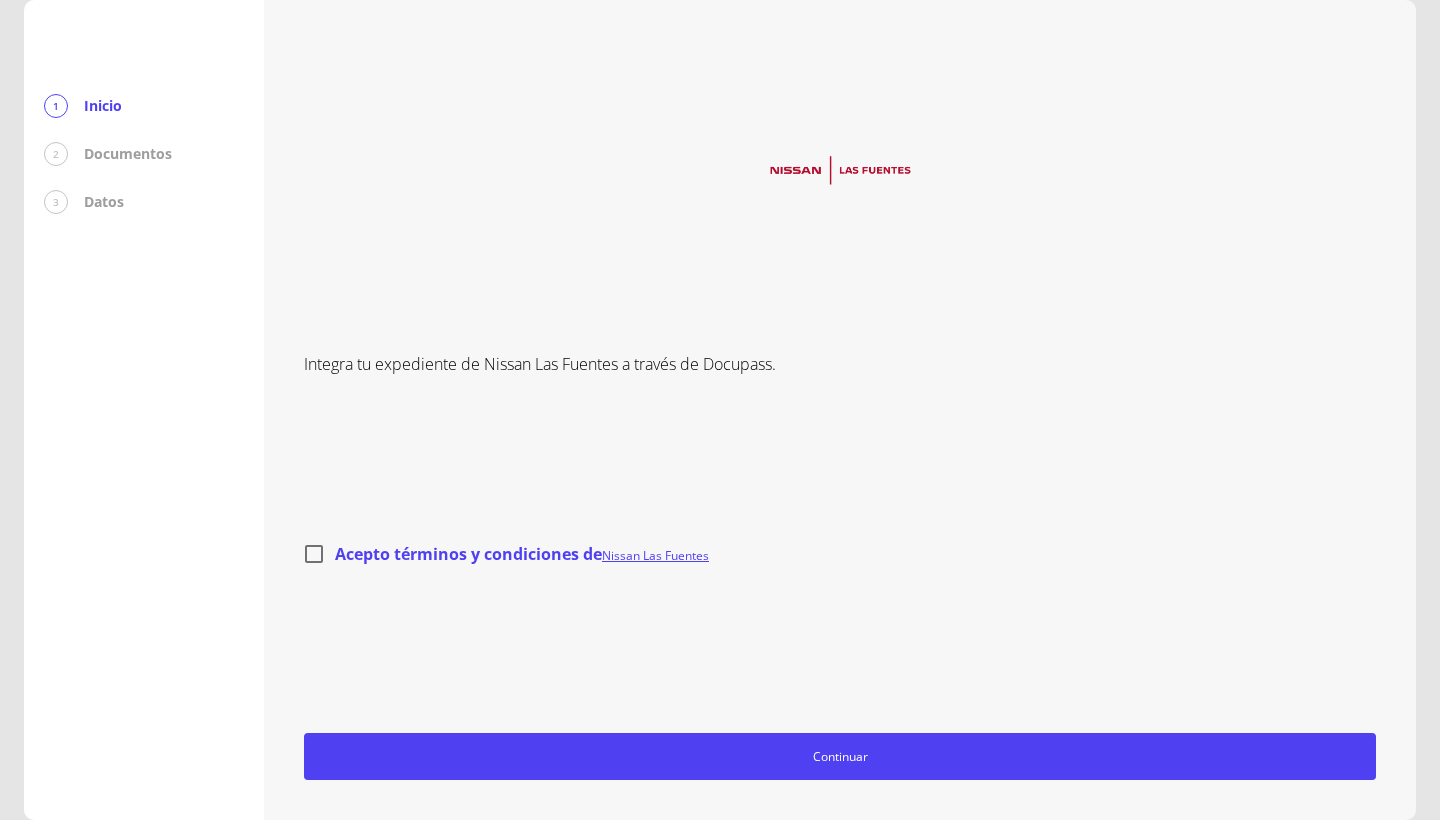 click on "Acepto términos y condiciones de  Nissan Las Fuentes" at bounding box center (314, 554) 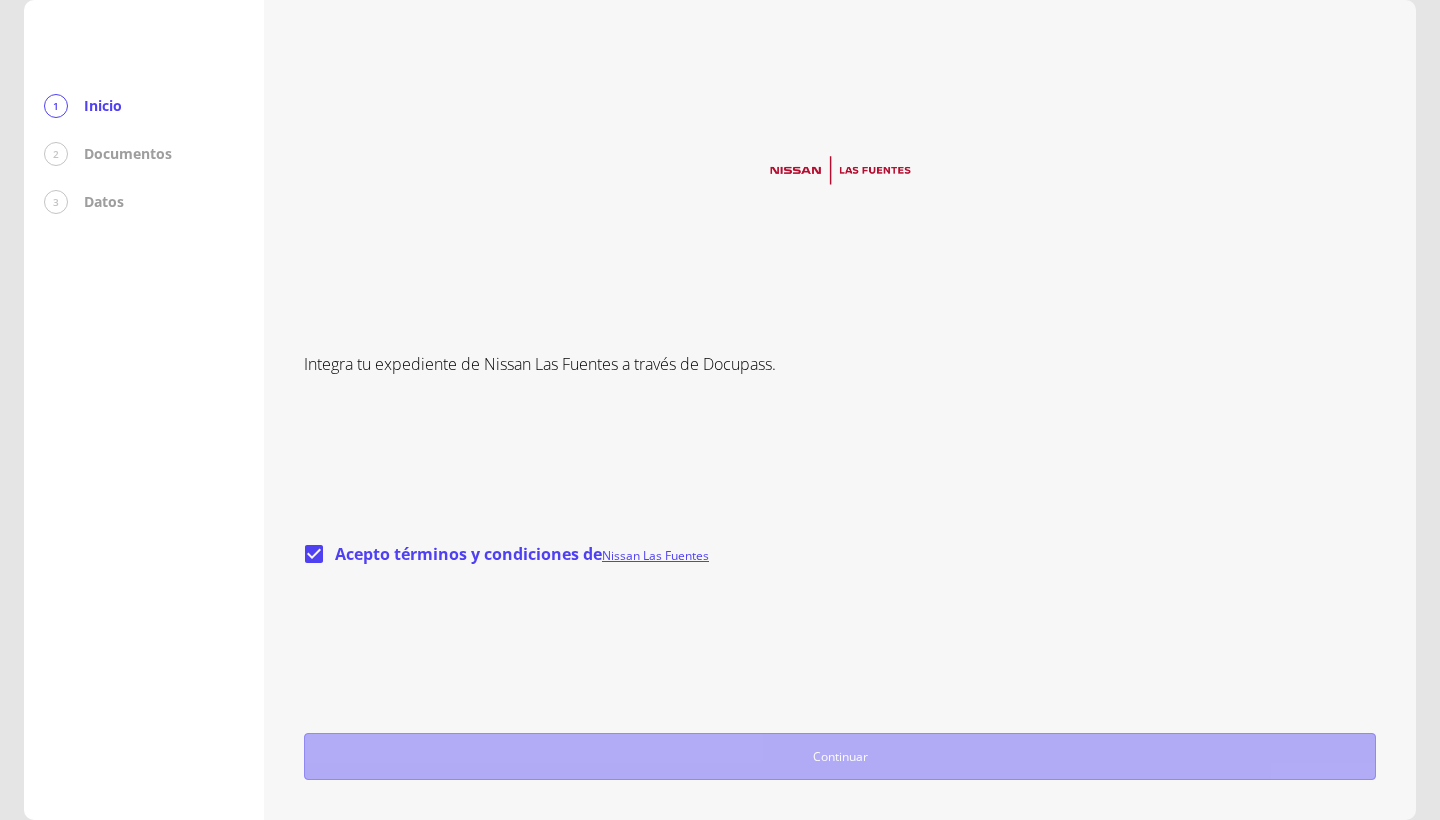 click on "Continuar" at bounding box center (840, 756) 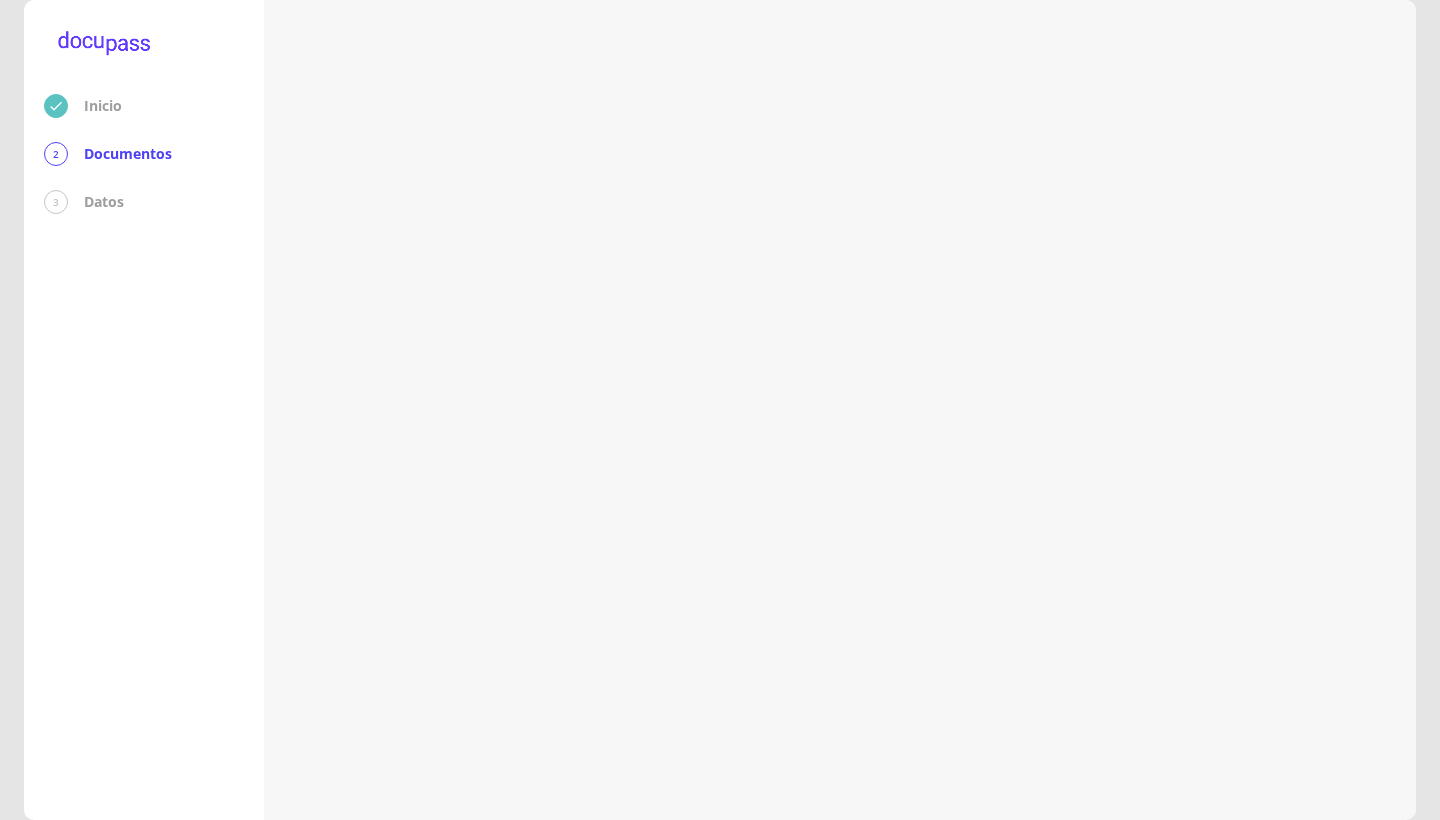 click on "2" at bounding box center (56, 154) 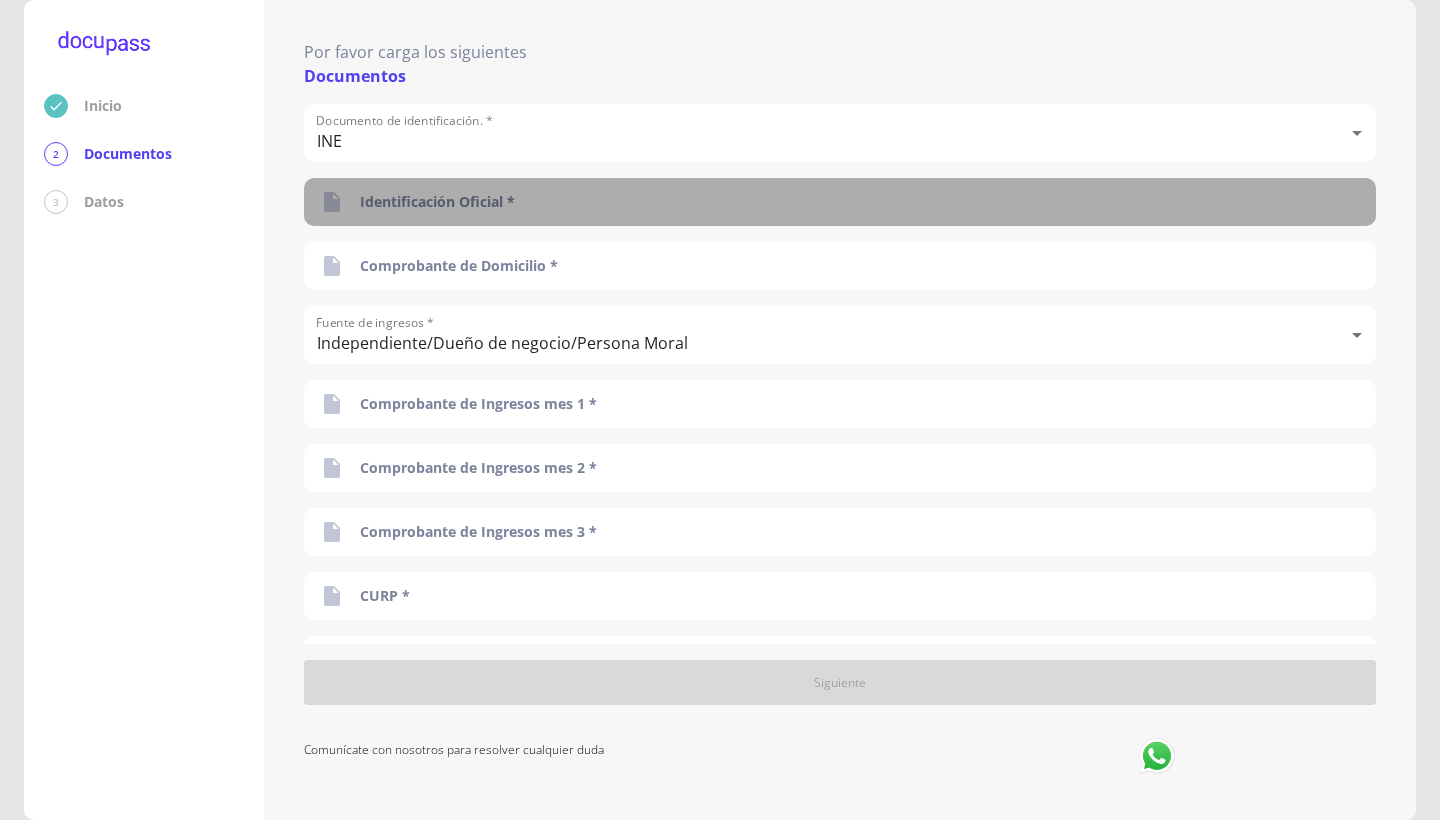 click on "Identificación Oficial *" at bounding box center [437, 202] 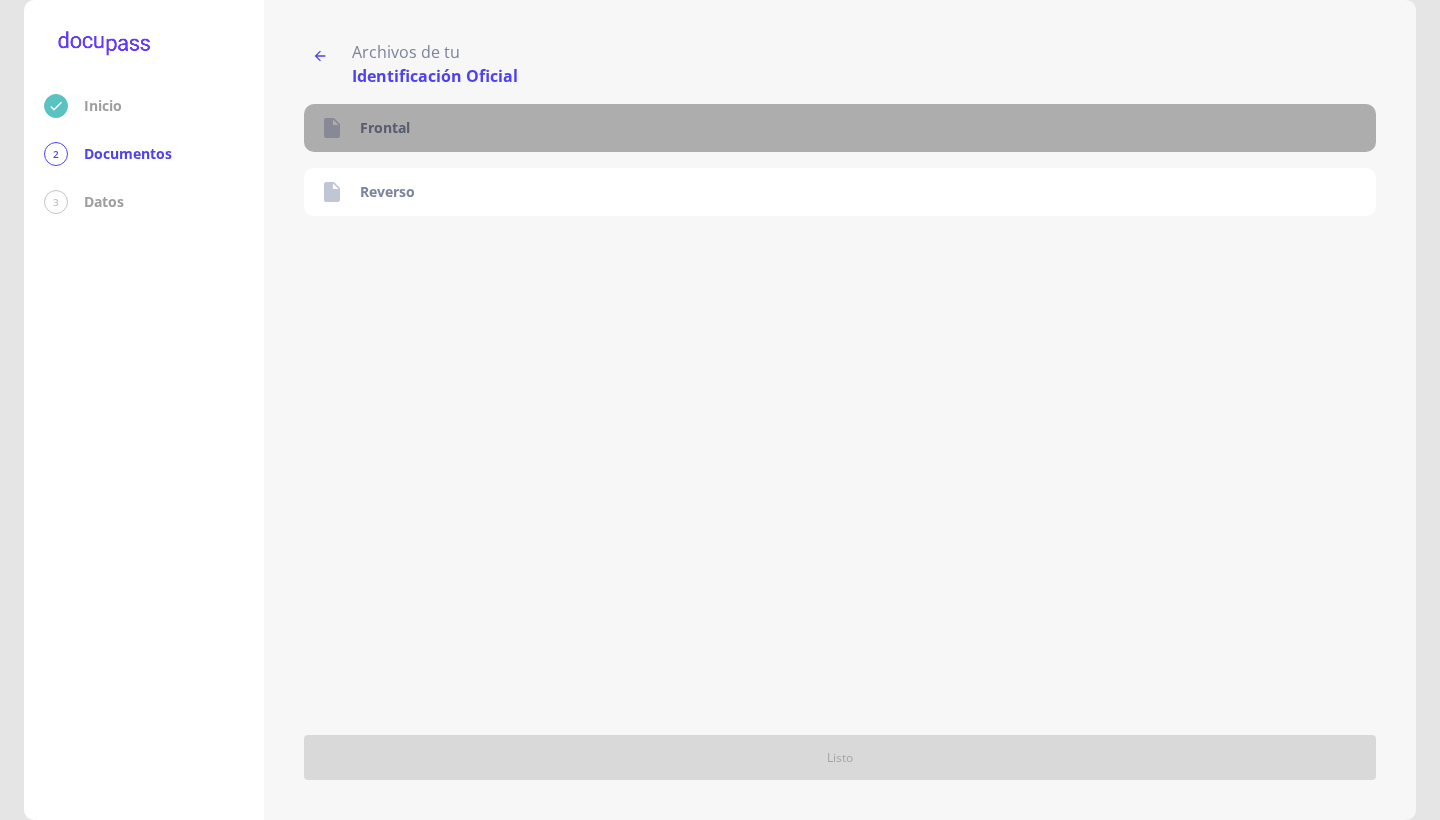 click on "Frontal" at bounding box center [840, 128] 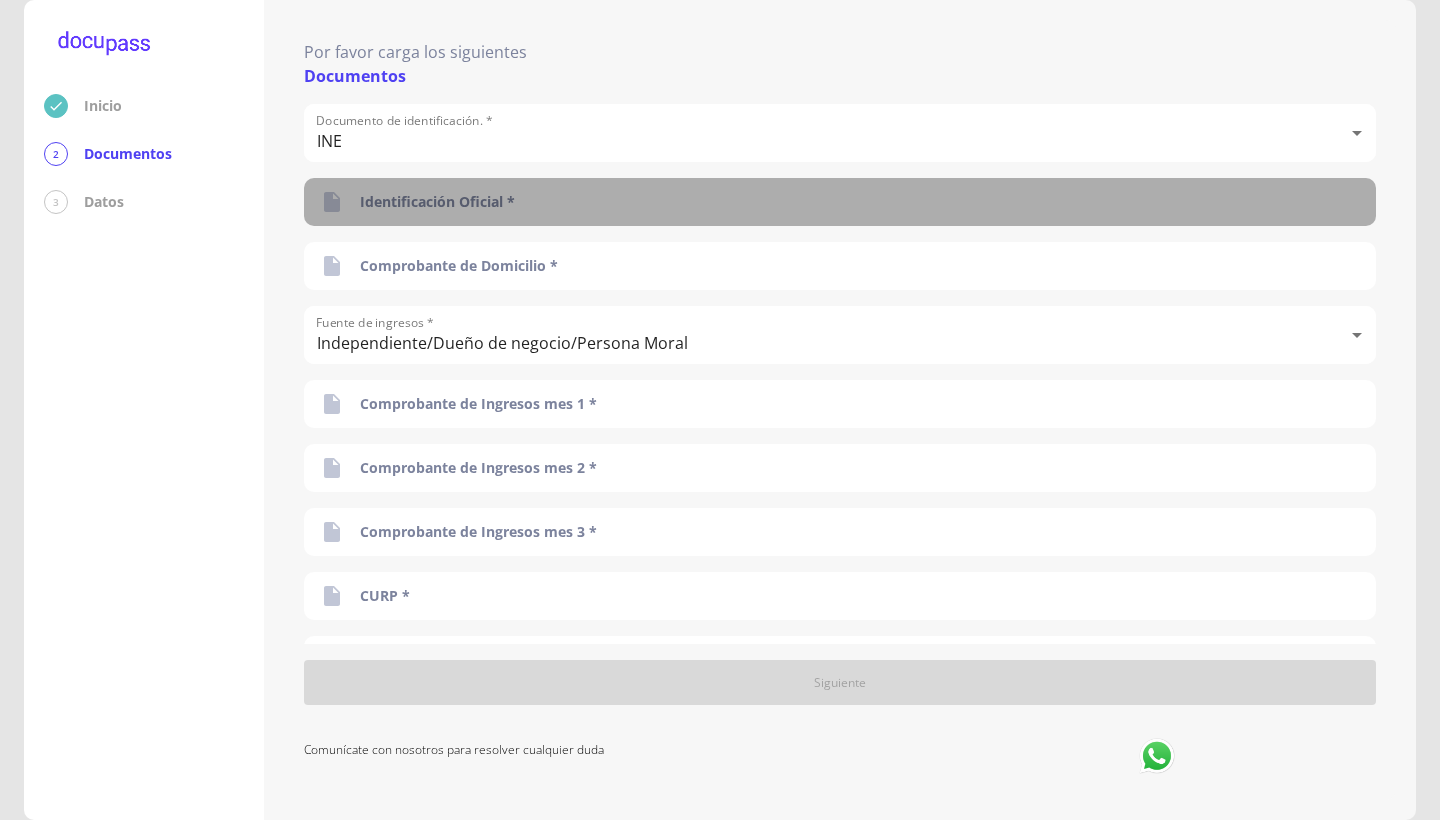 click on "Identificación Oficial *" at bounding box center [840, 202] 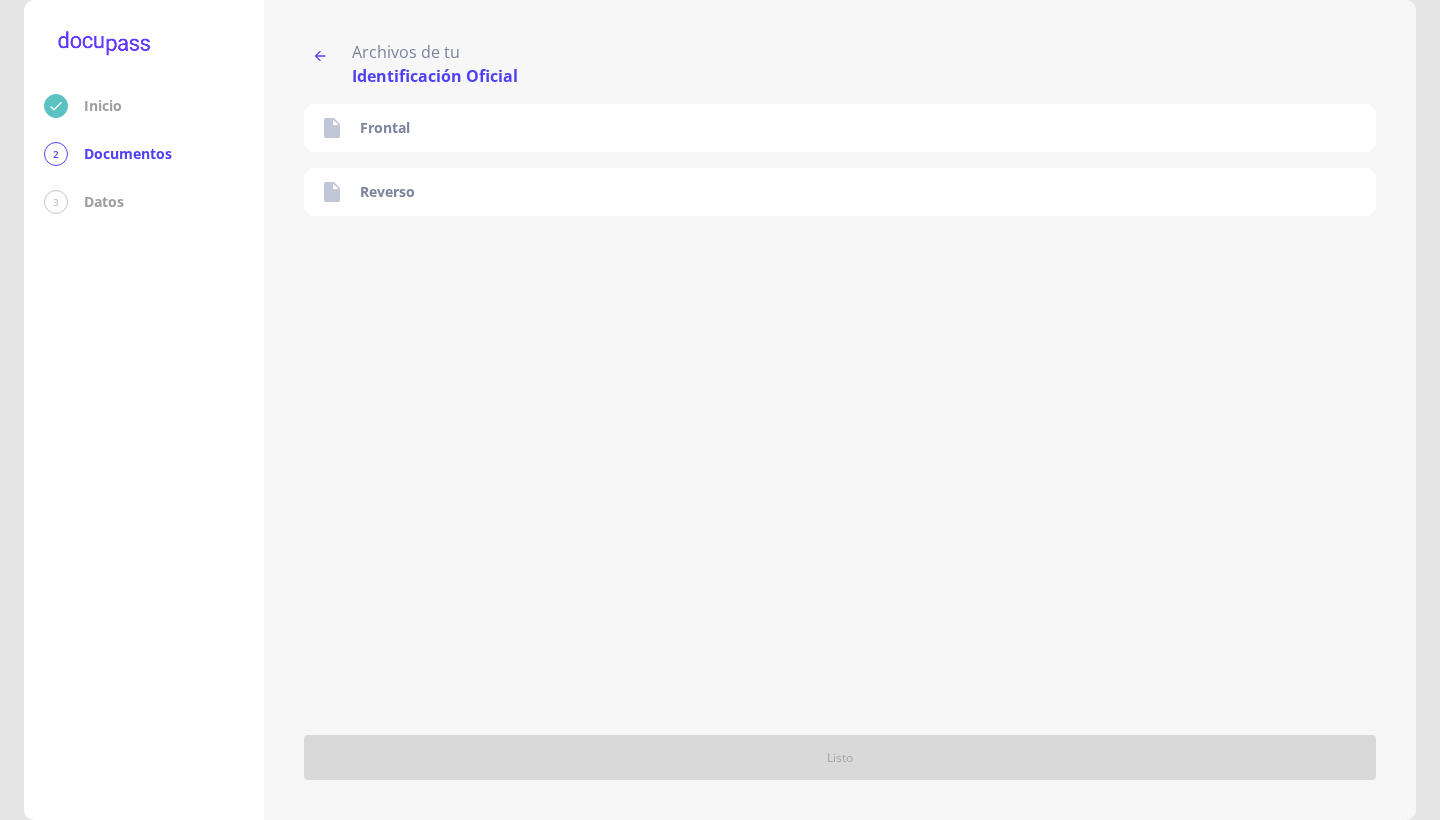 click 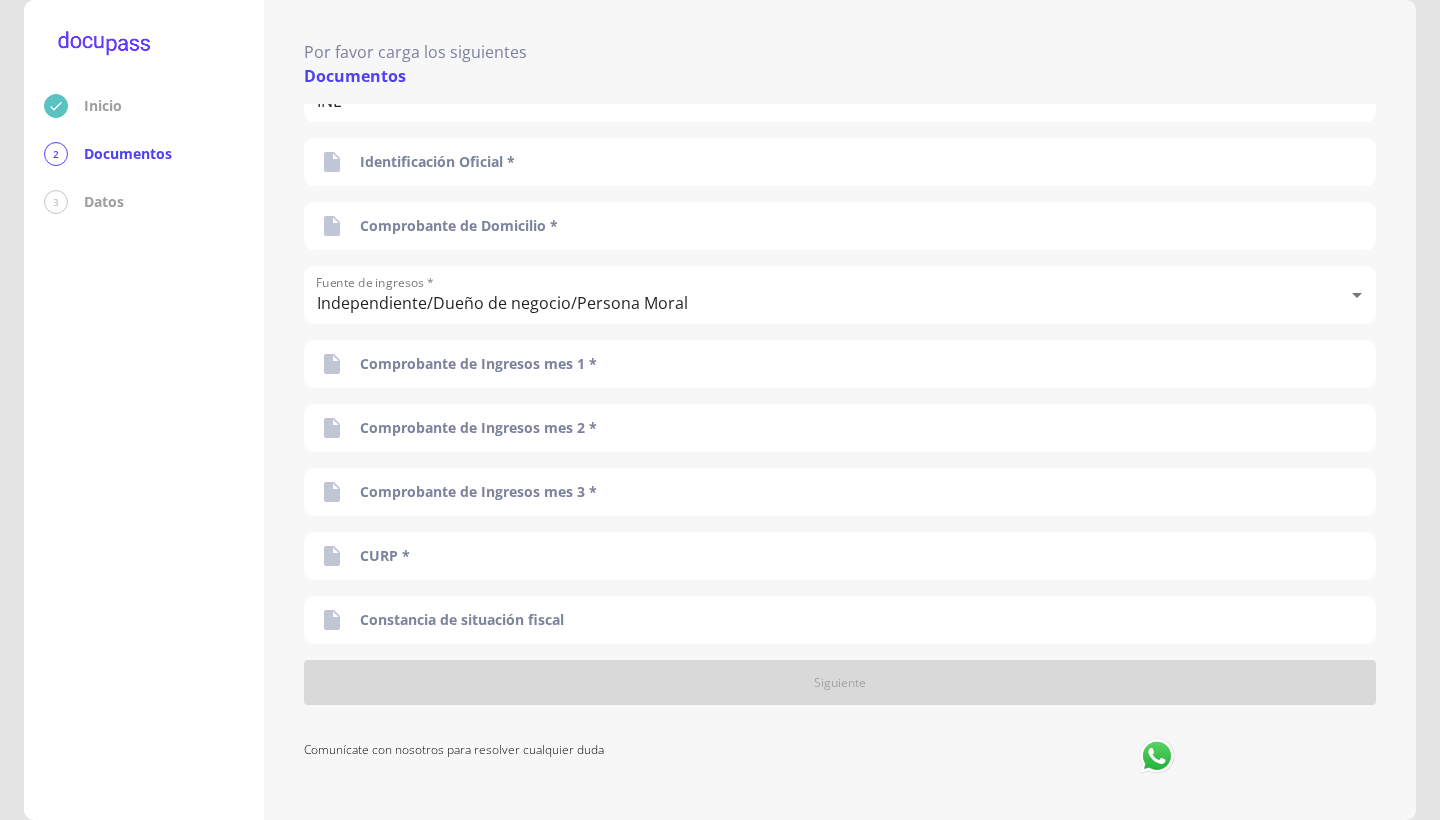scroll, scrollTop: 40, scrollLeft: 0, axis: vertical 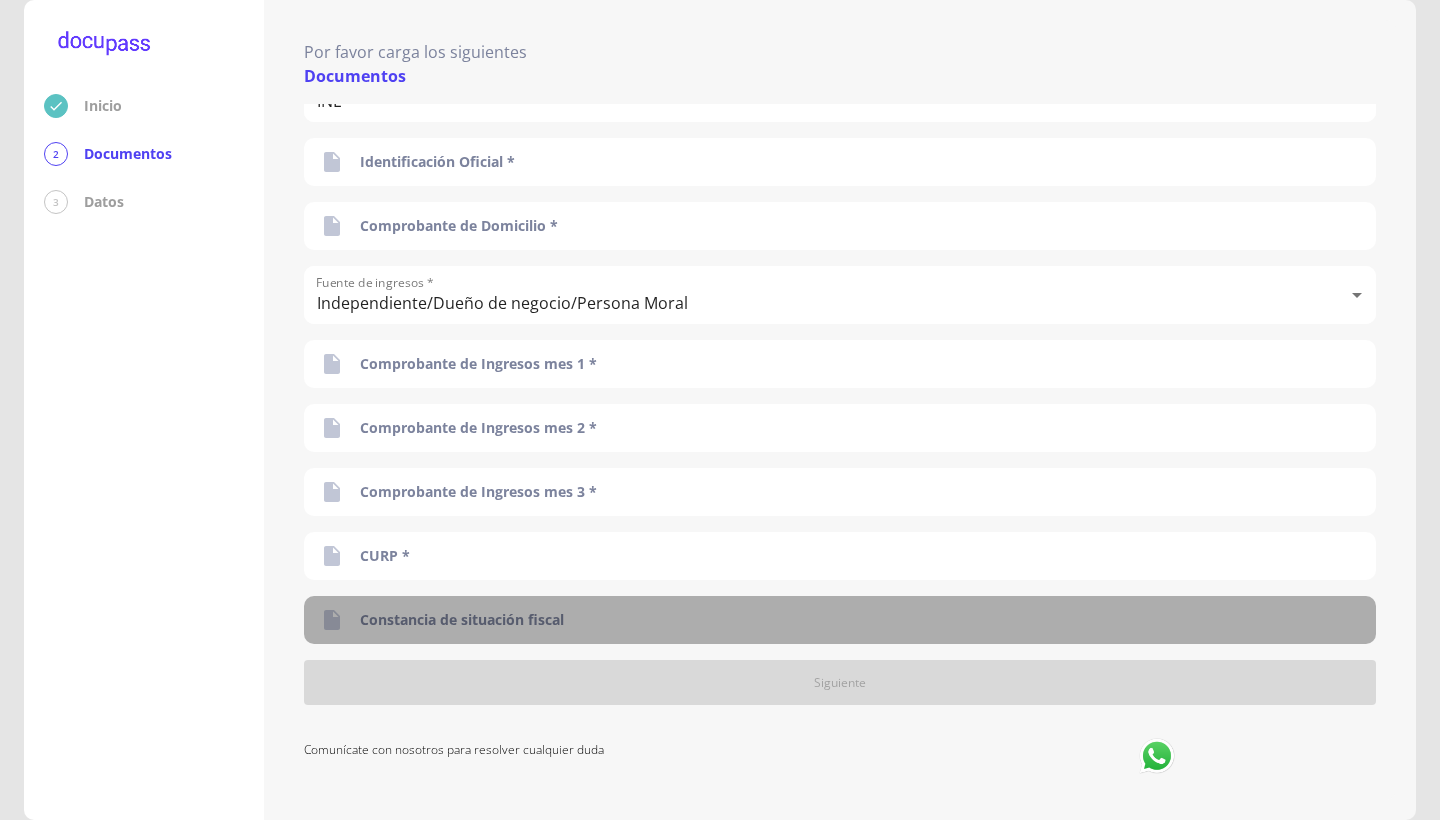 click on "Constancia de situación fiscal" at bounding box center [462, 620] 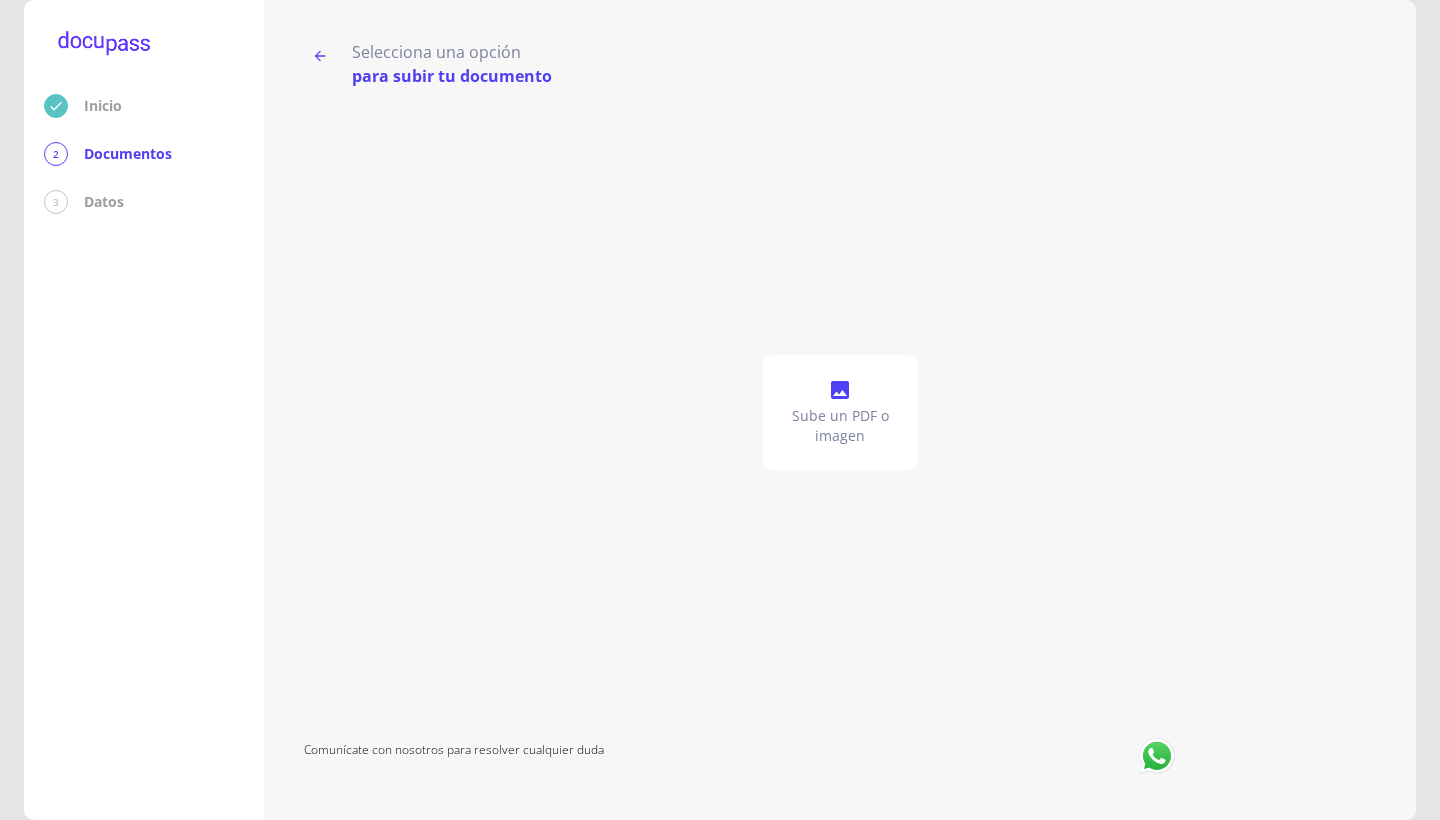 click on "Sube un PDF o imagen" at bounding box center [840, 426] 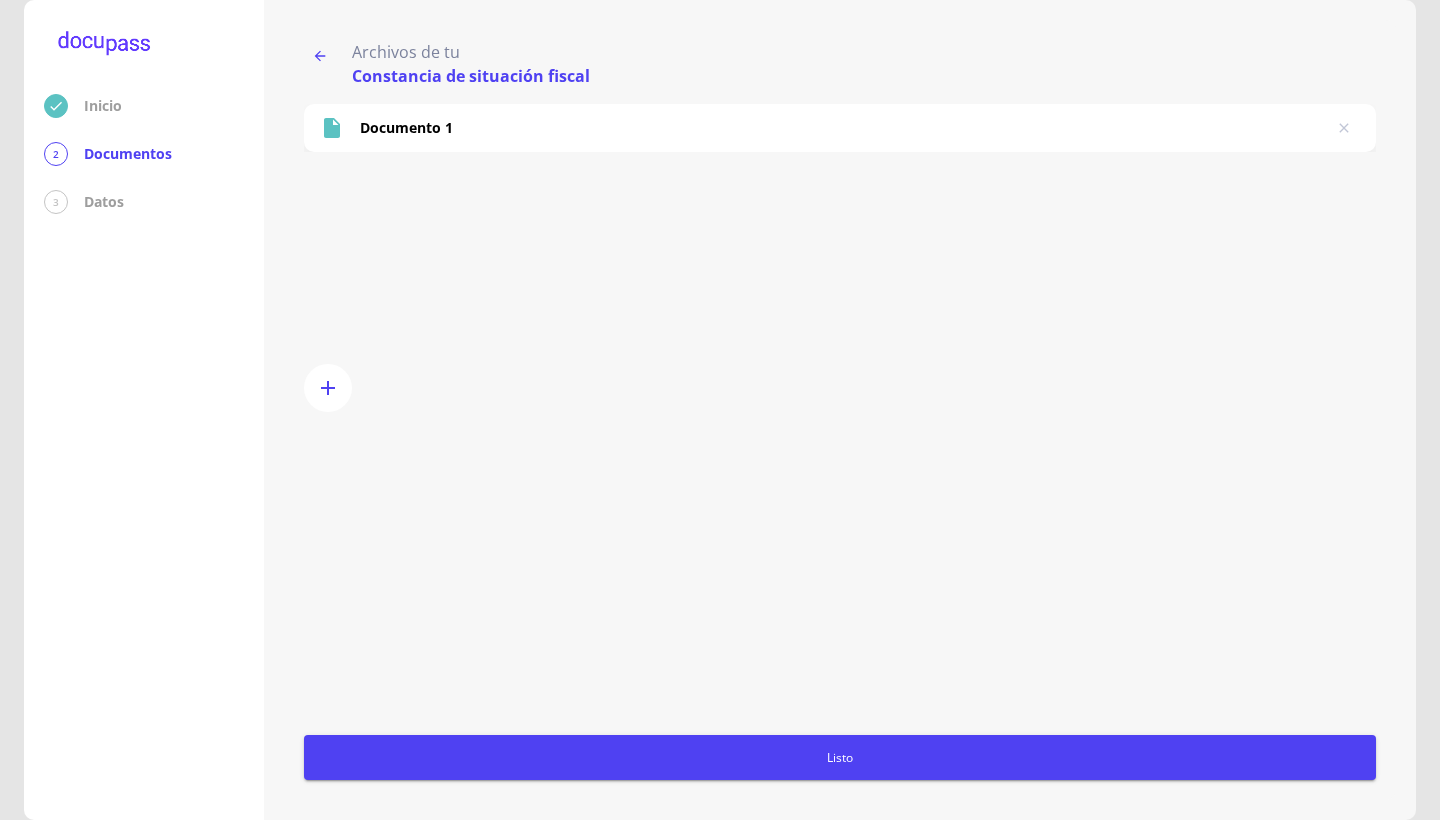 click on "Documentos" at bounding box center (128, 154) 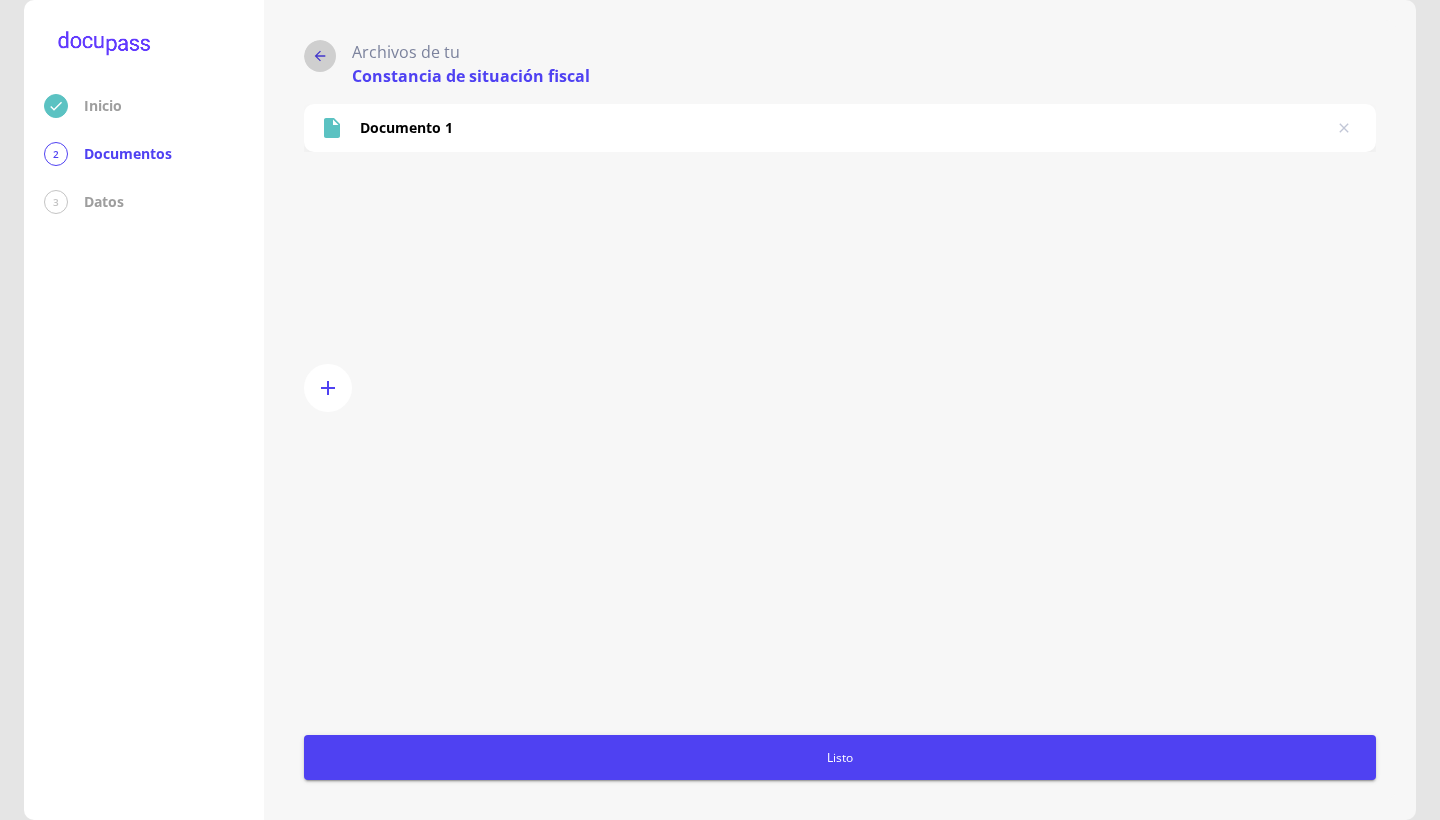 click 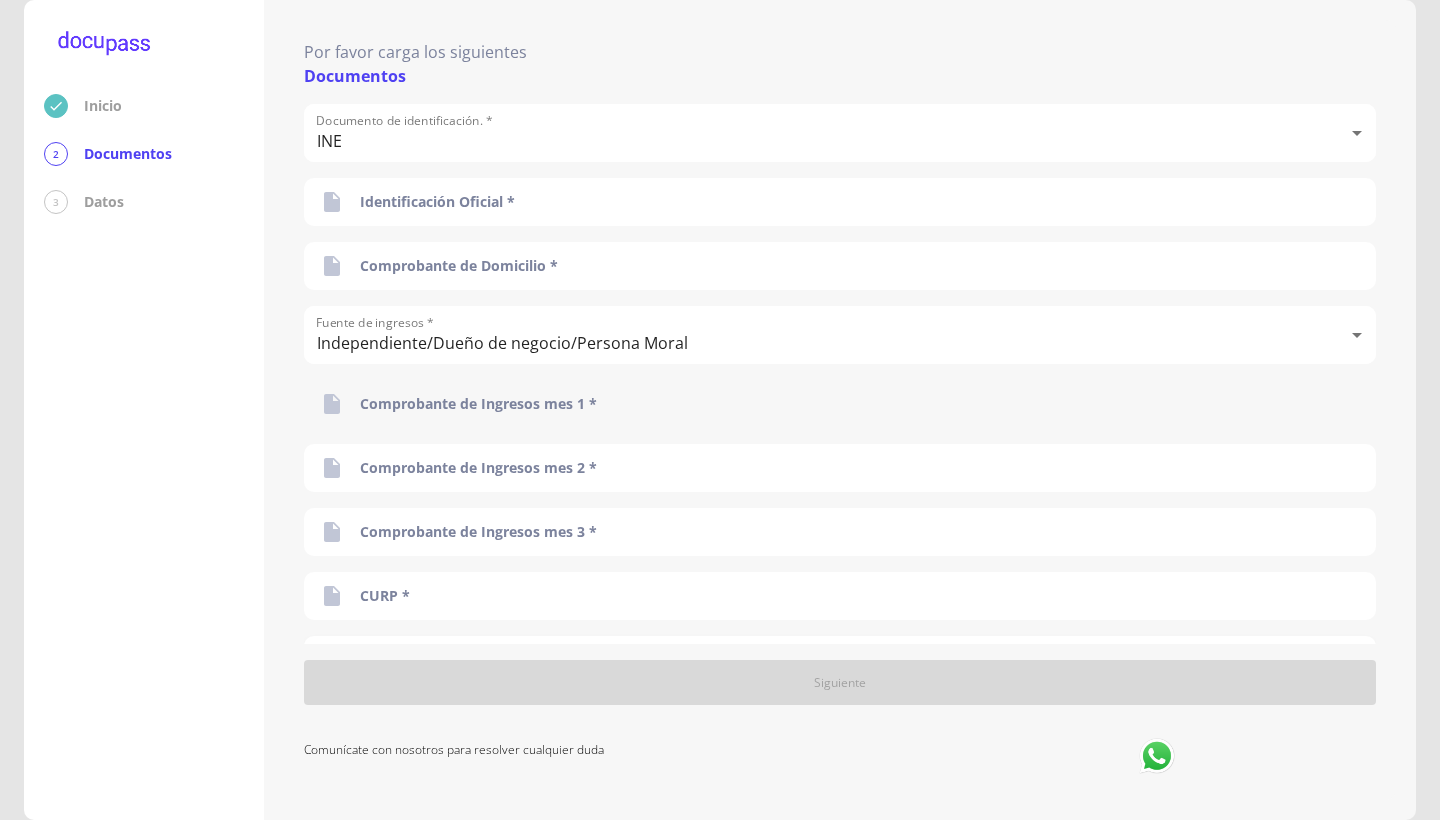 click on "Comprobante de Ingresos mes 1 *" at bounding box center [478, 404] 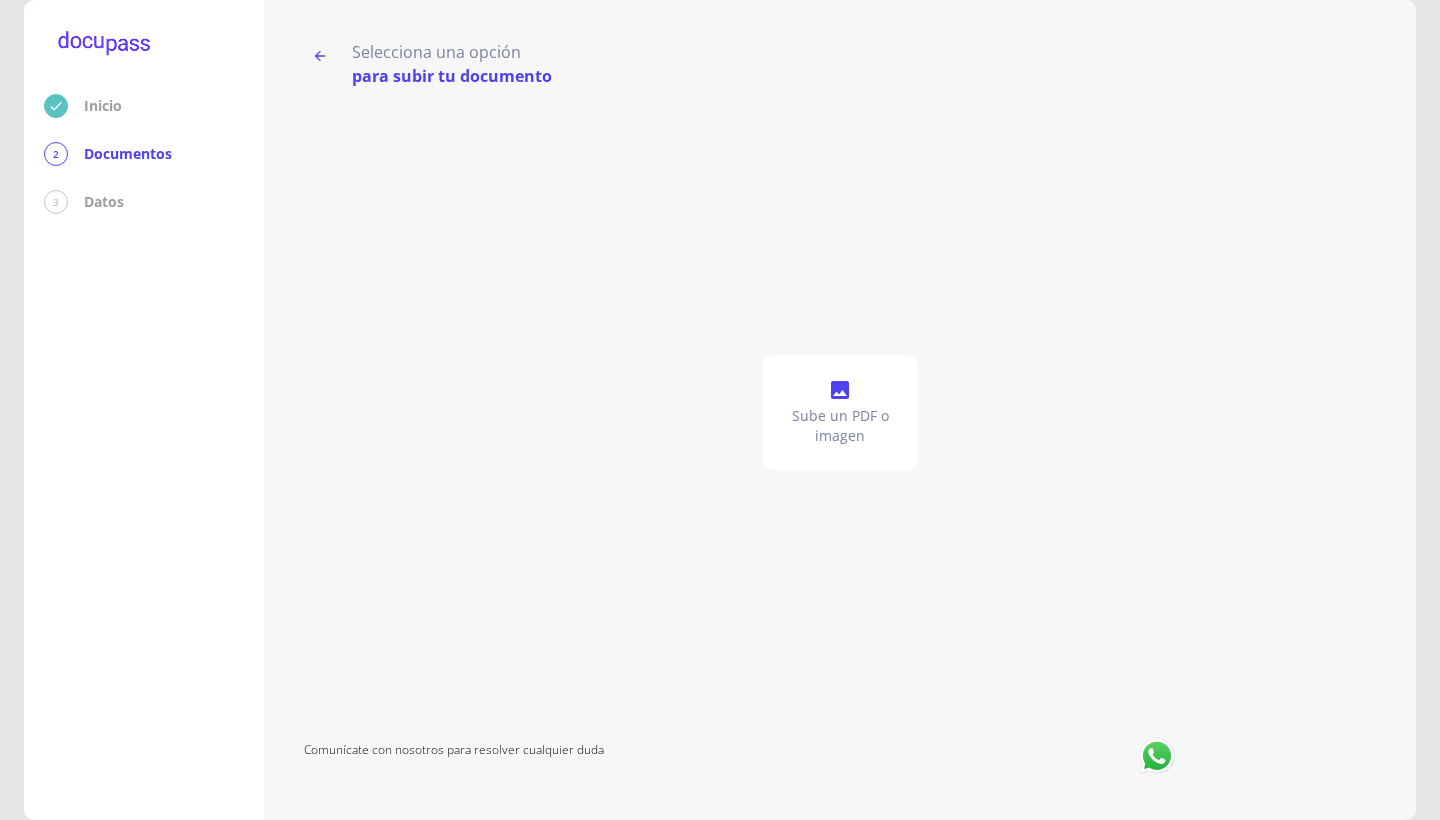 click on "Sube un PDF o imagen" 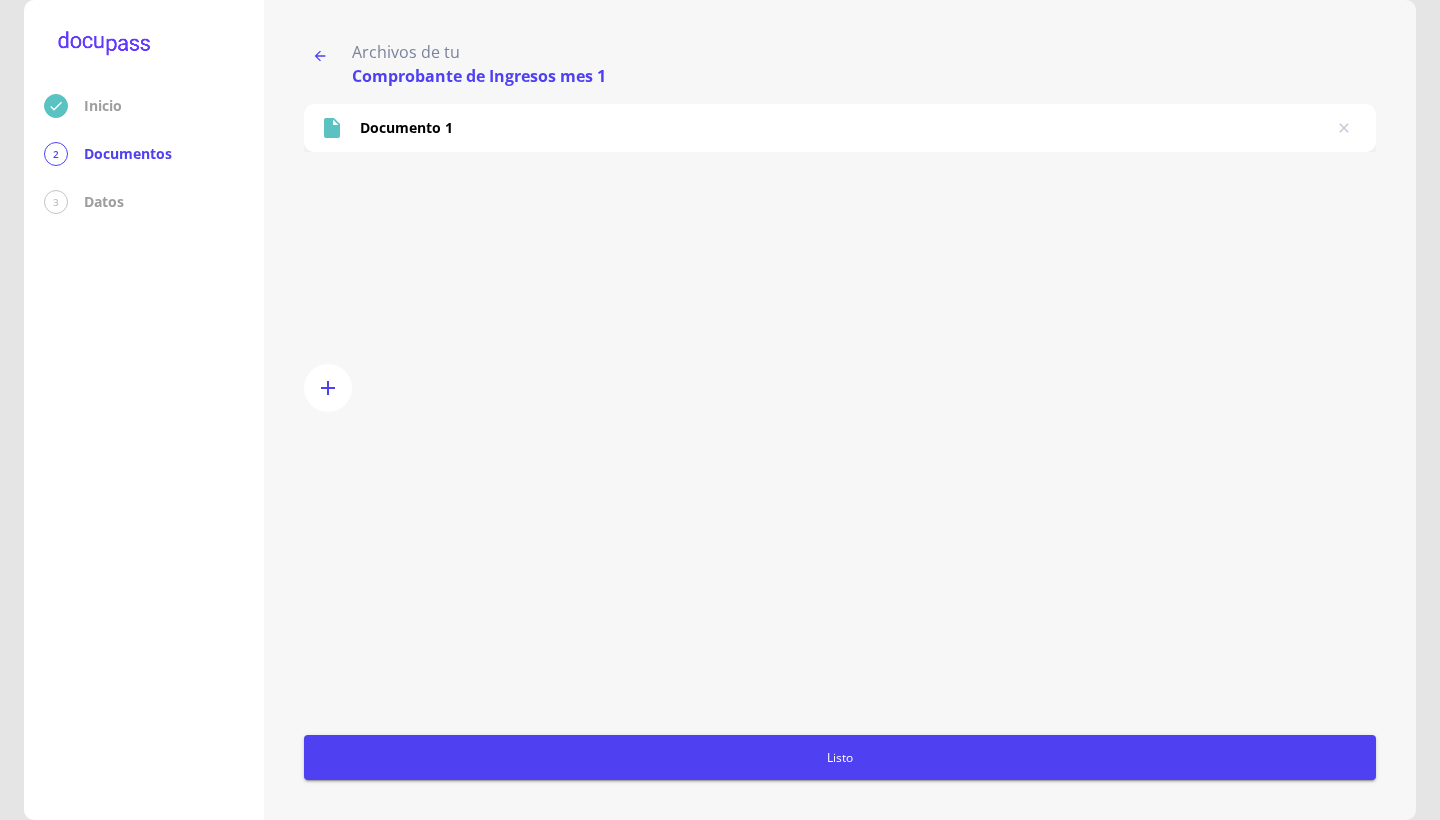 click 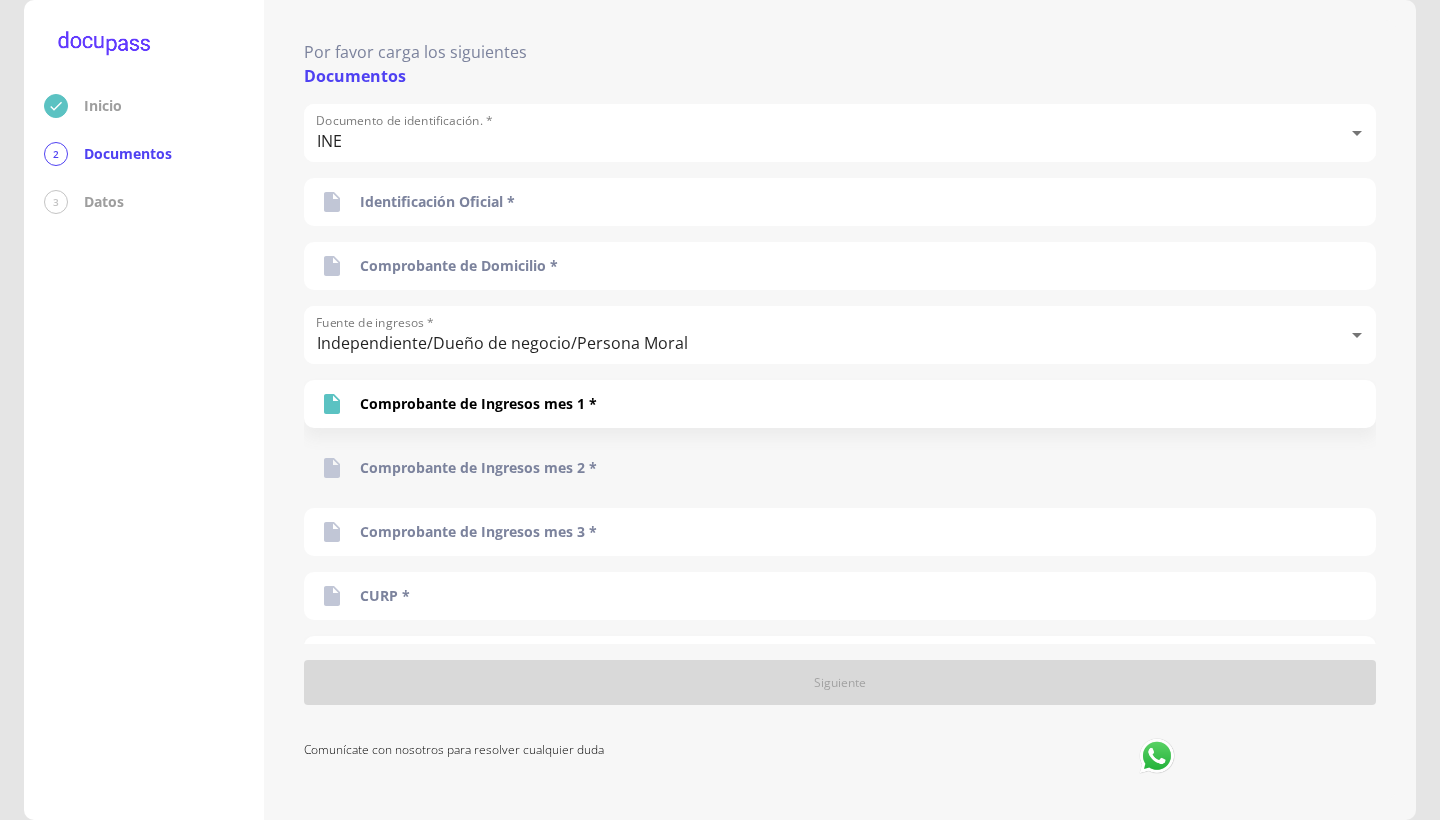 click on "Comprobante de Ingresos mes 2 *" at bounding box center (478, 468) 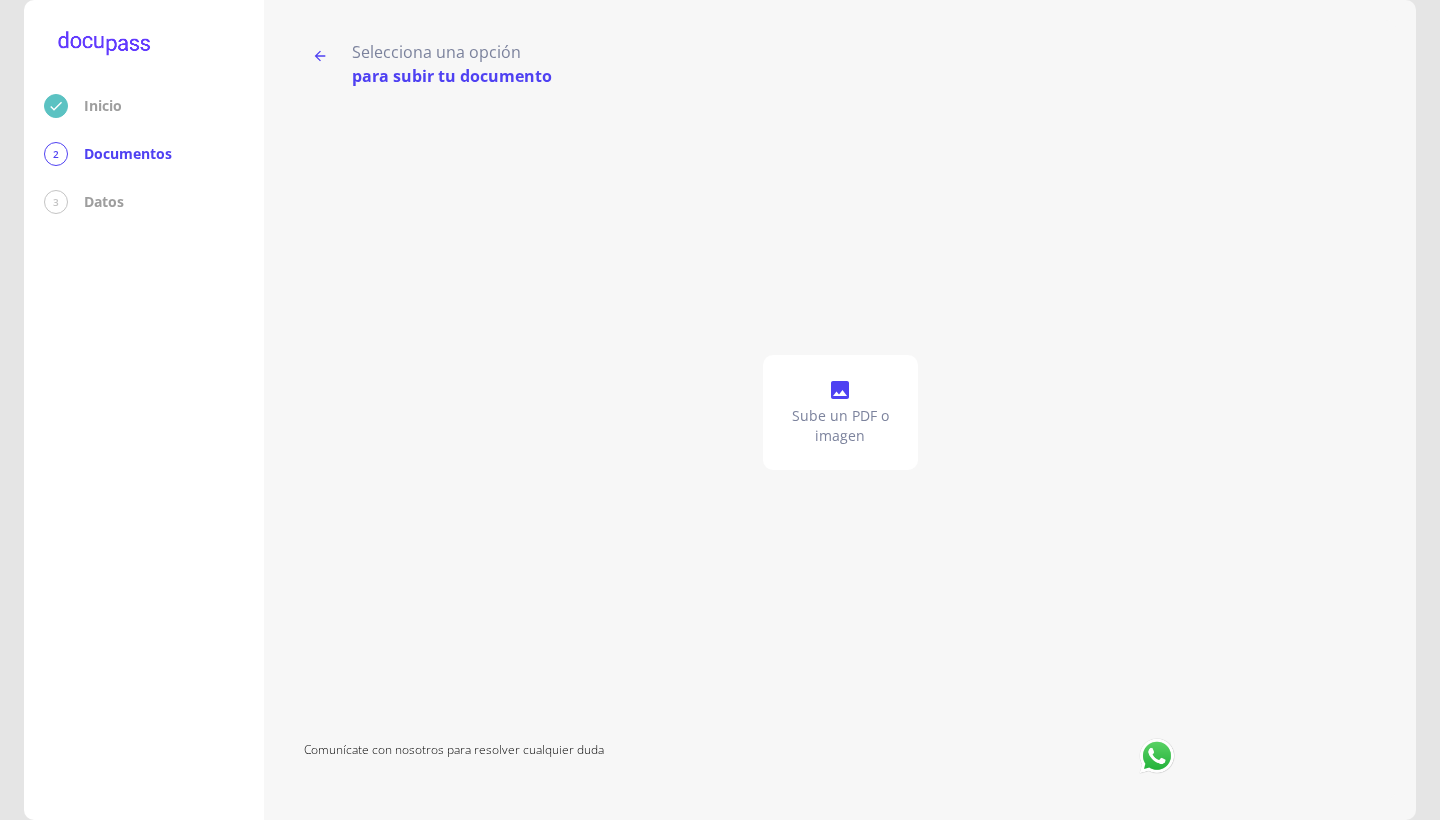 click 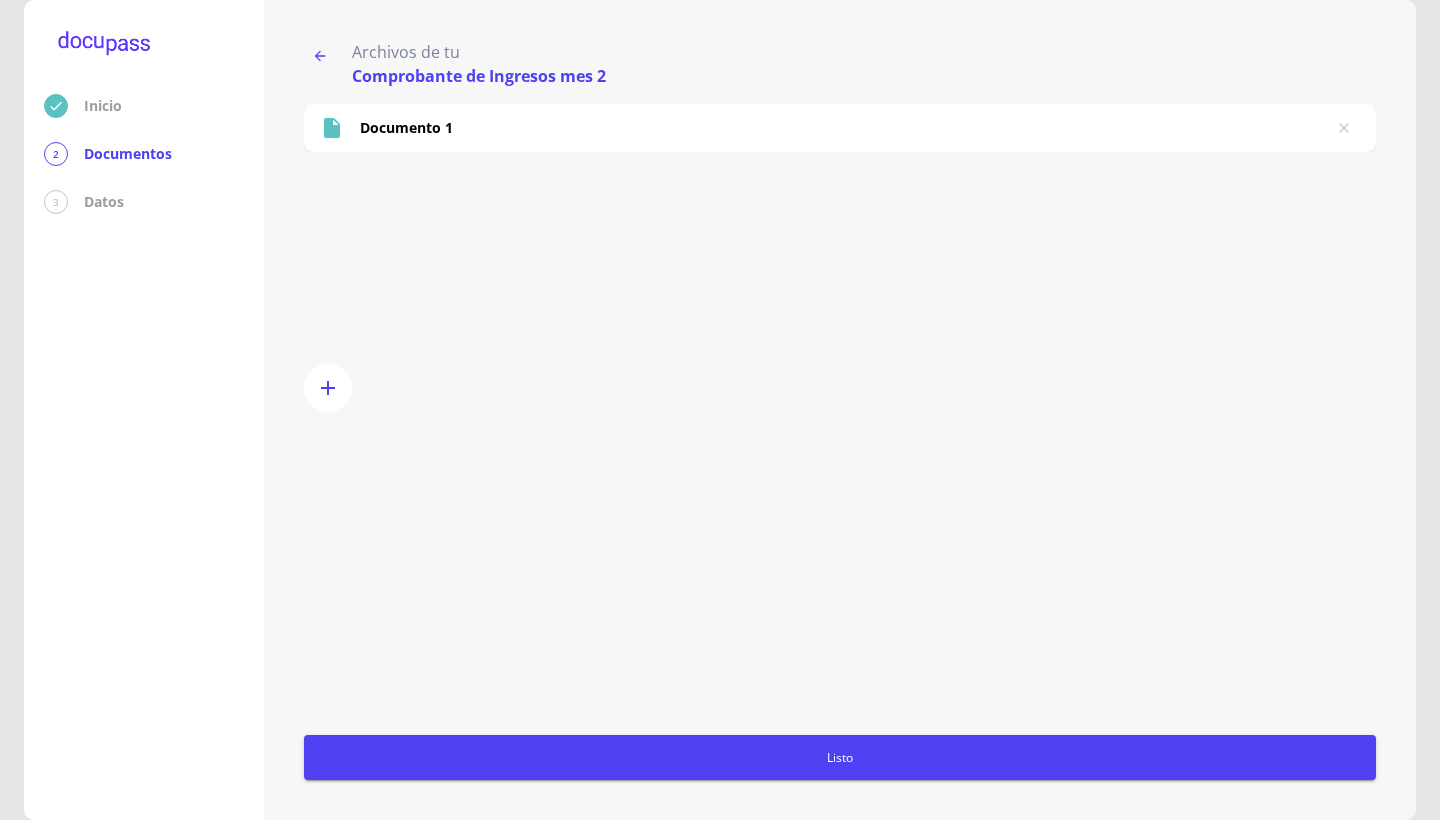 click 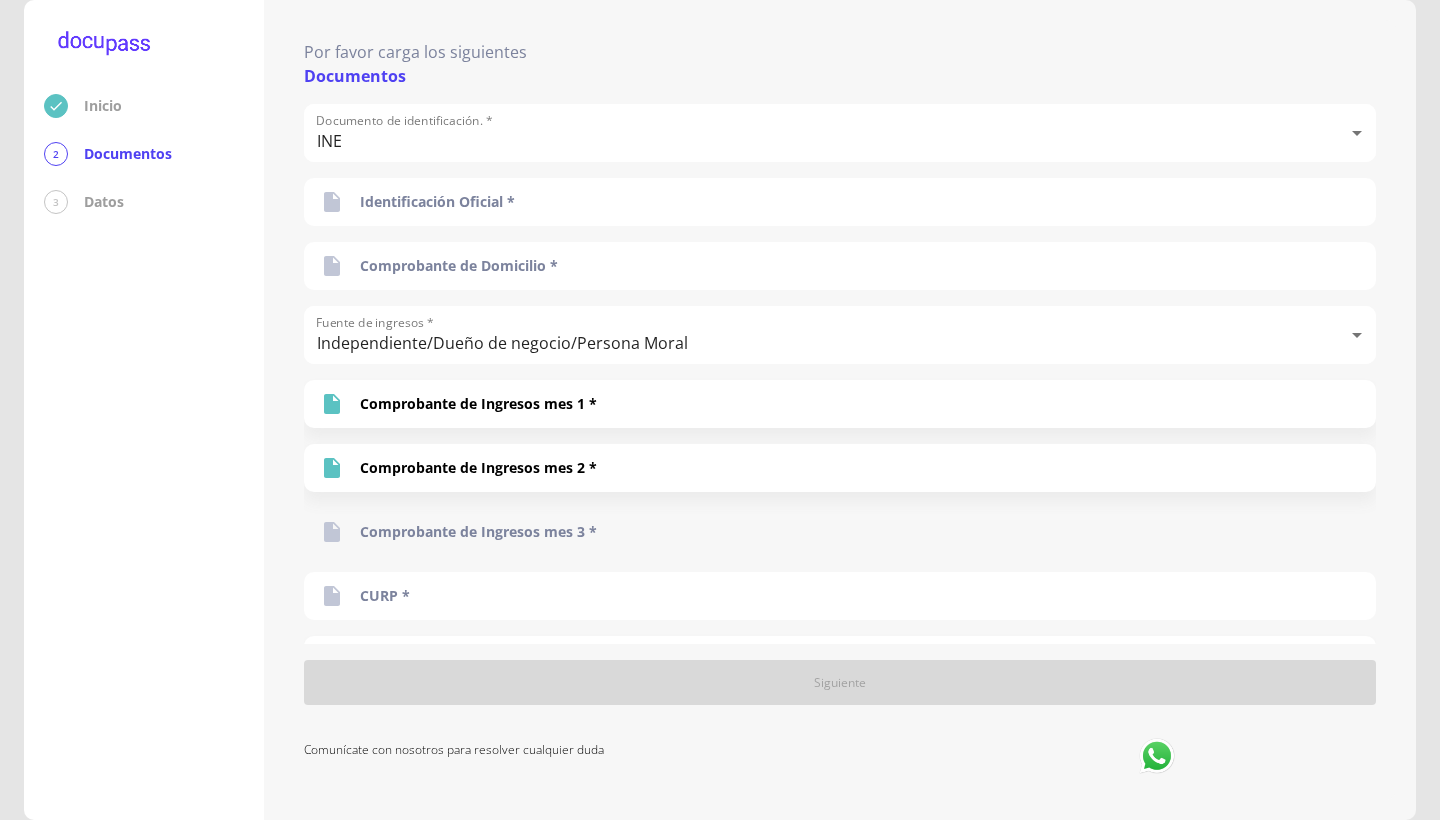 click on "Comprobante de Ingresos mes 3 *" at bounding box center (478, 532) 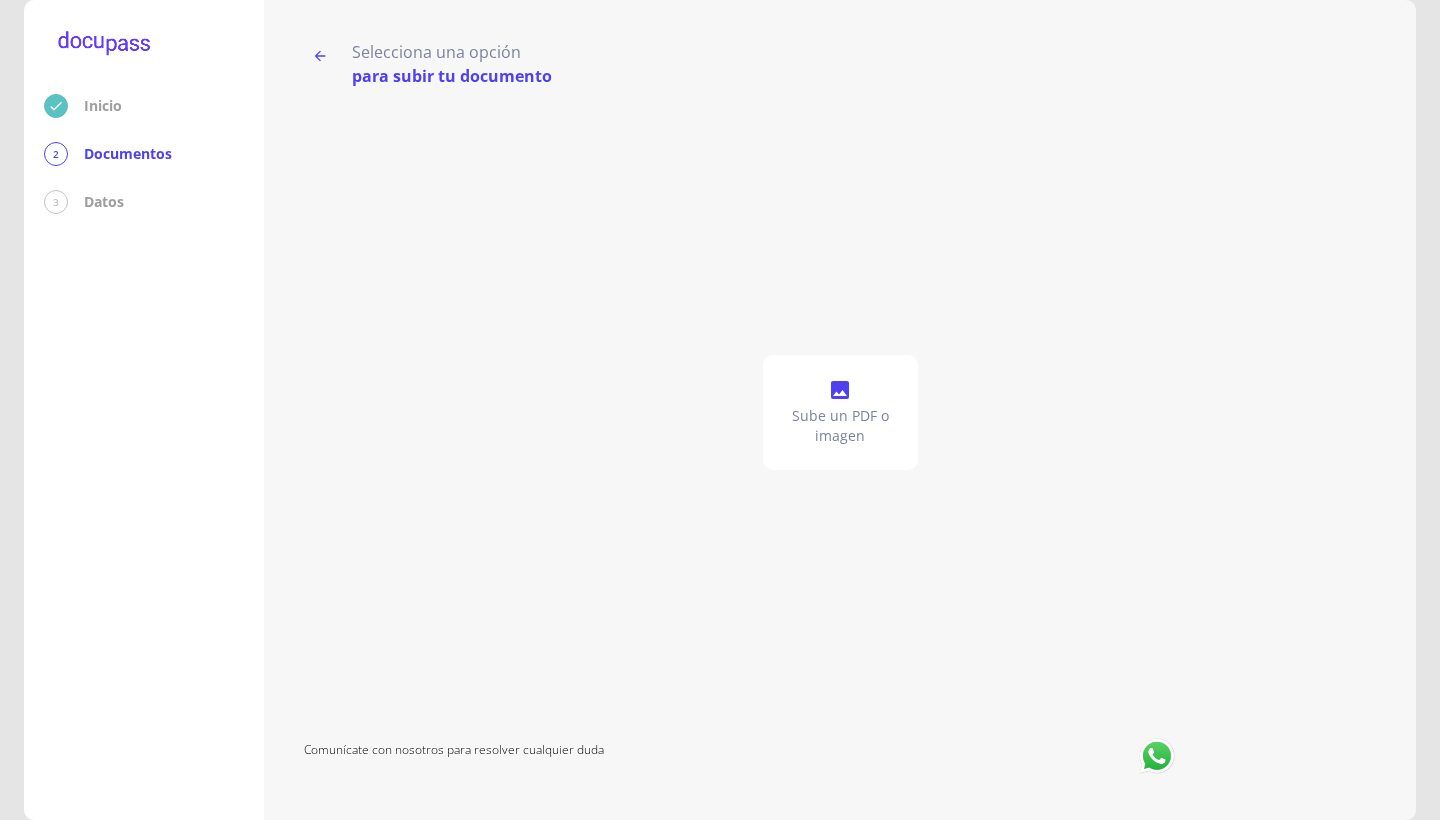 click on "Sube un PDF o imagen" at bounding box center (840, 426) 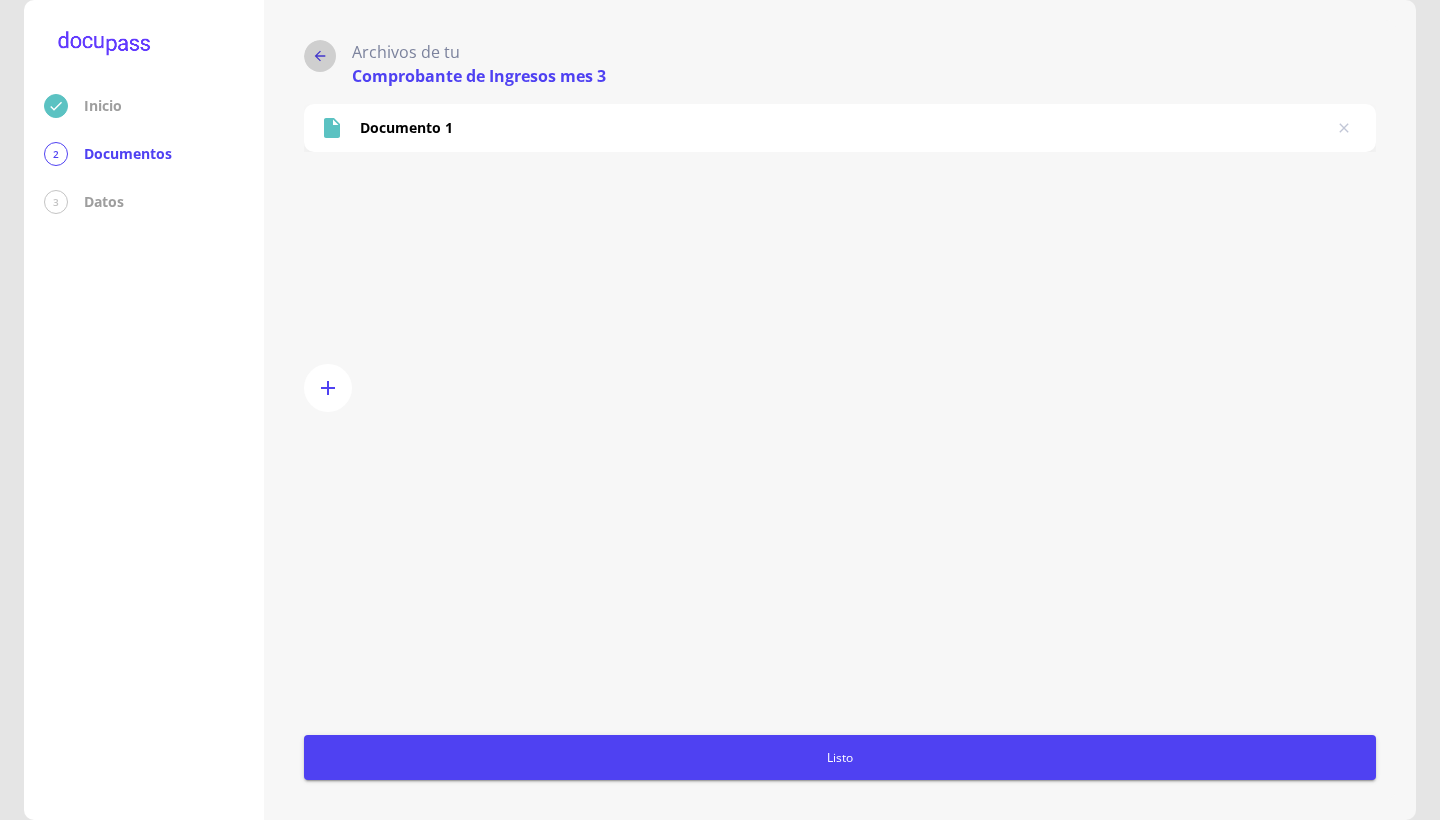 click 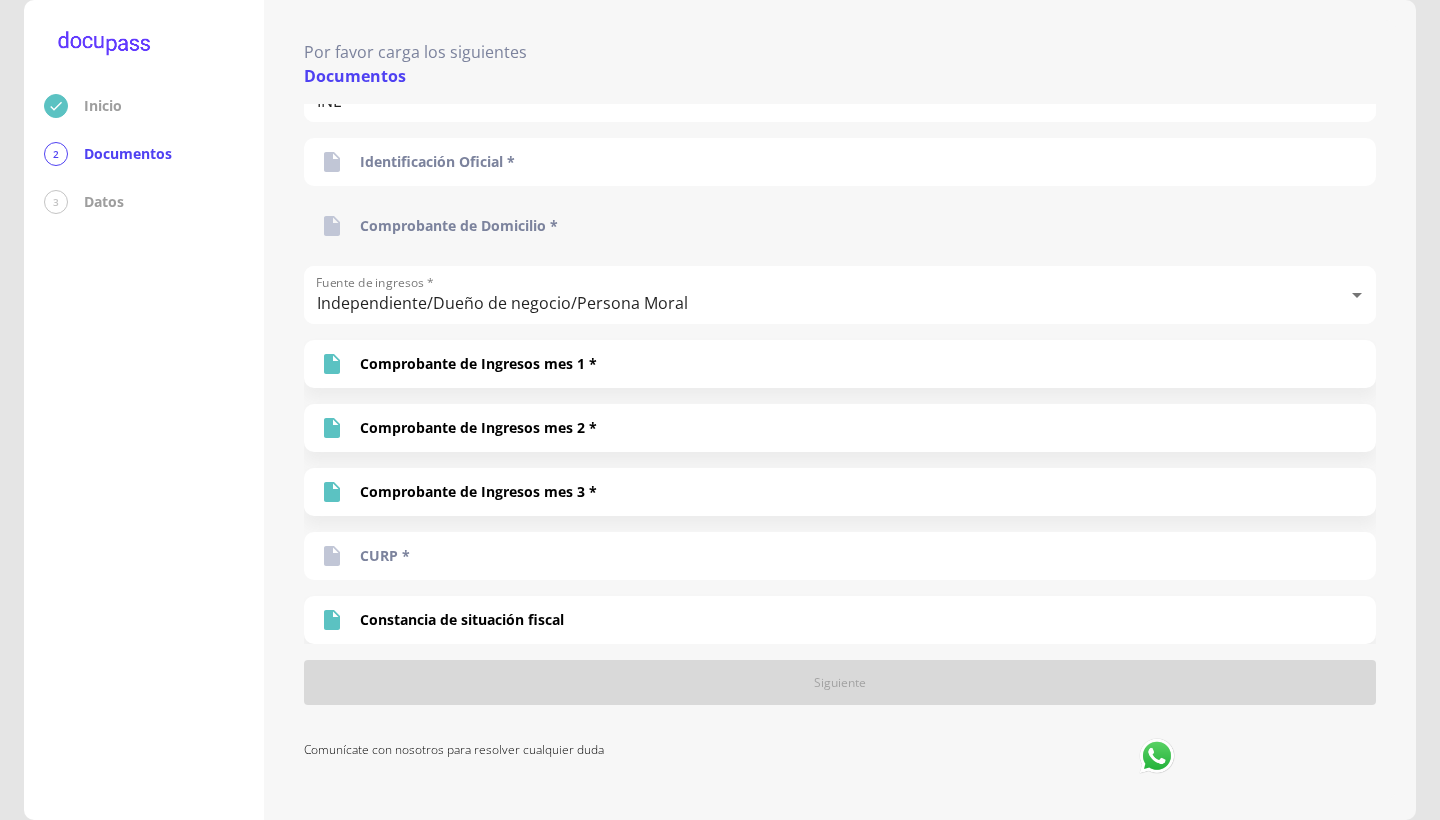 scroll, scrollTop: 40, scrollLeft: 0, axis: vertical 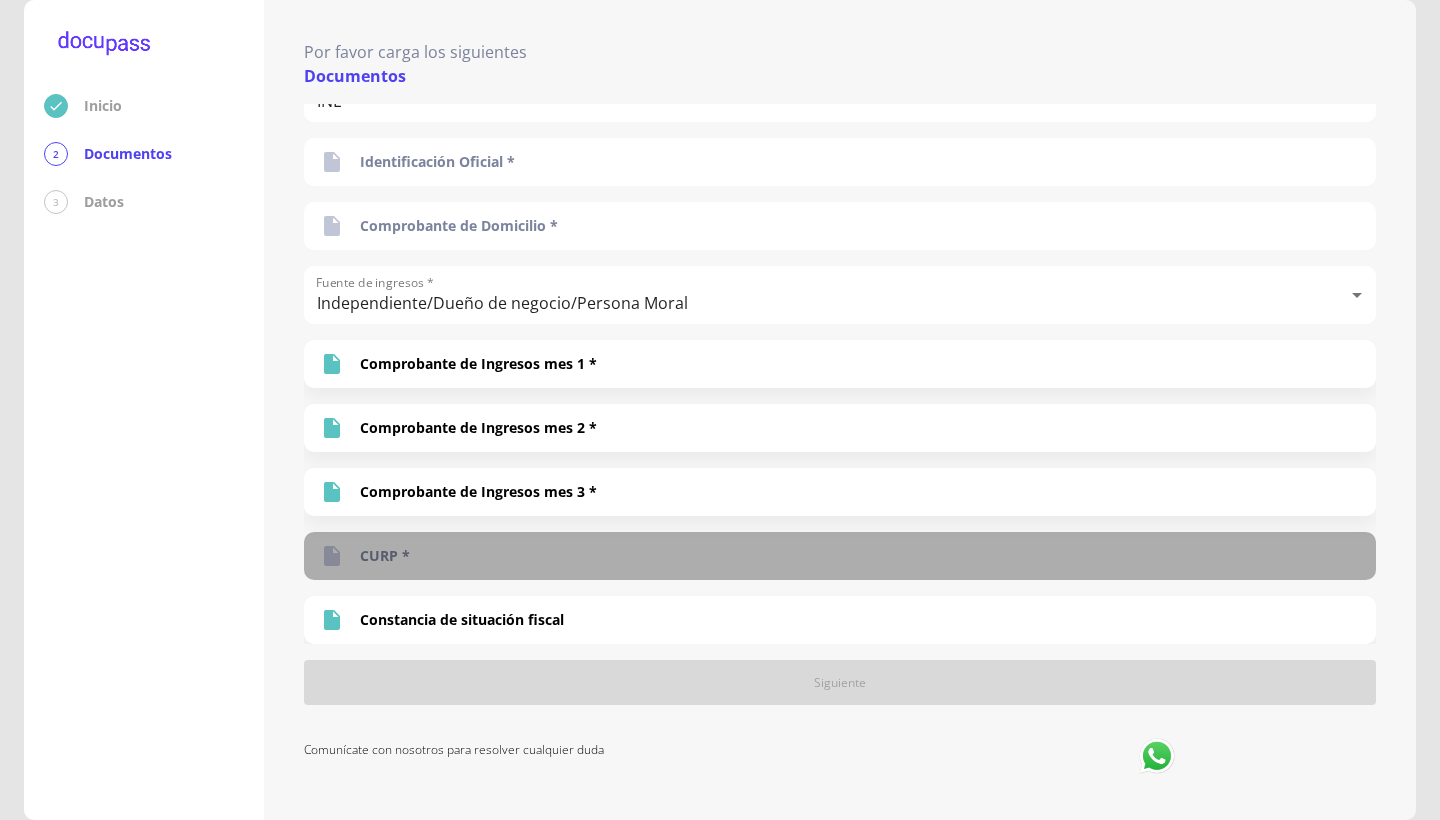 click on "CURP *" at bounding box center [840, 556] 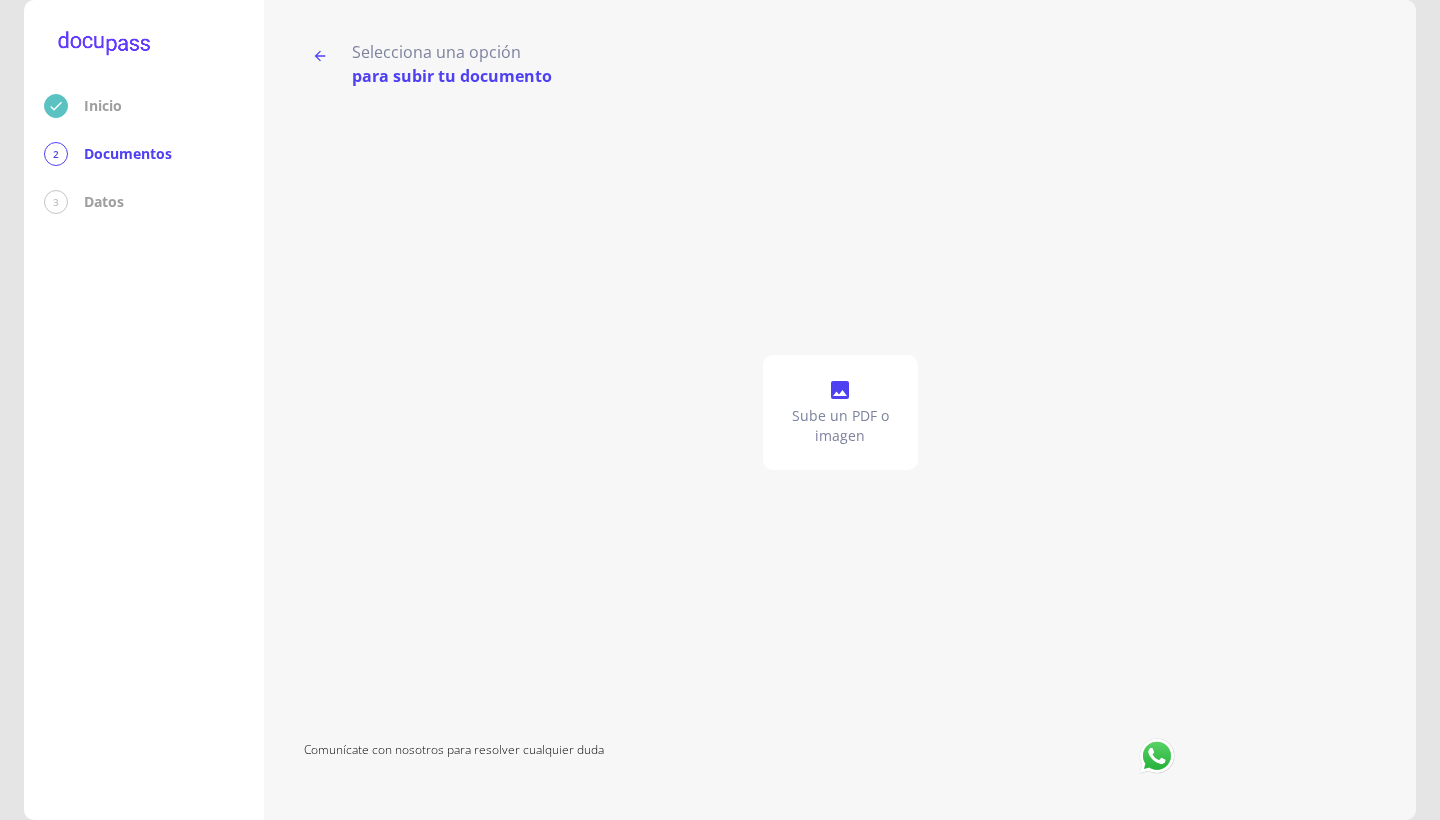 click on "Sube un PDF o imagen" at bounding box center [840, 426] 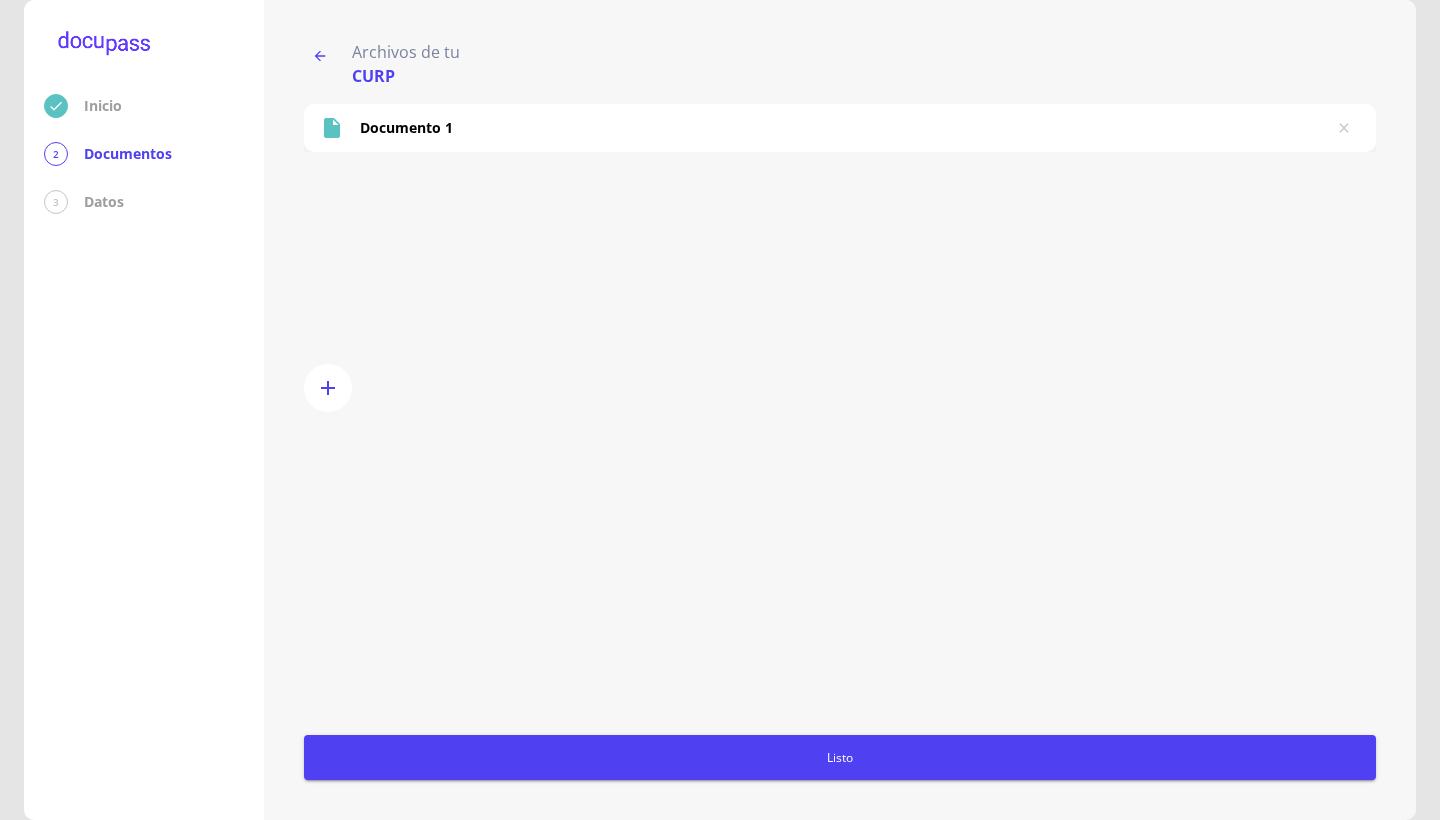 click on "Archivos de tu" at bounding box center (406, 52) 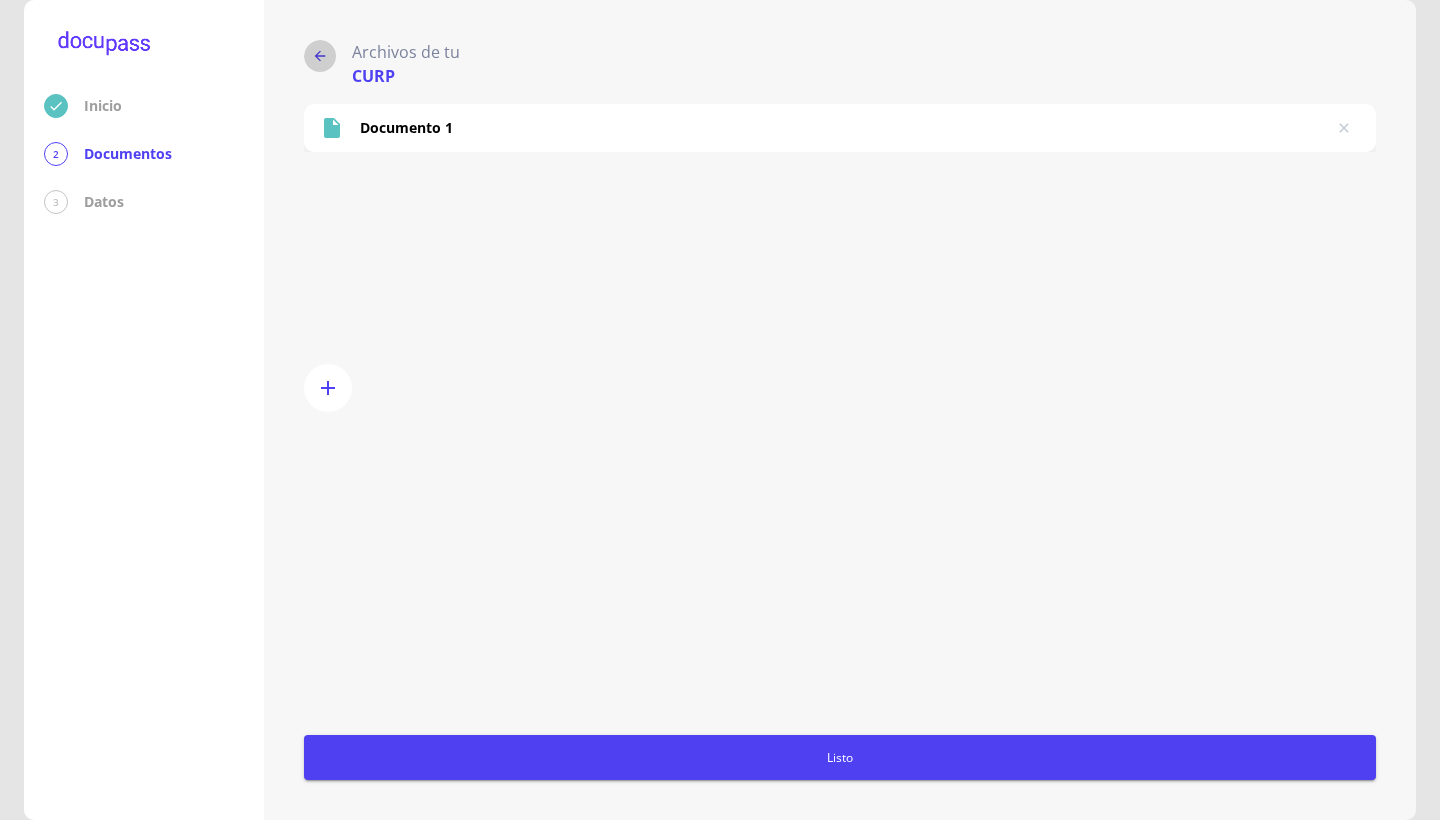 click 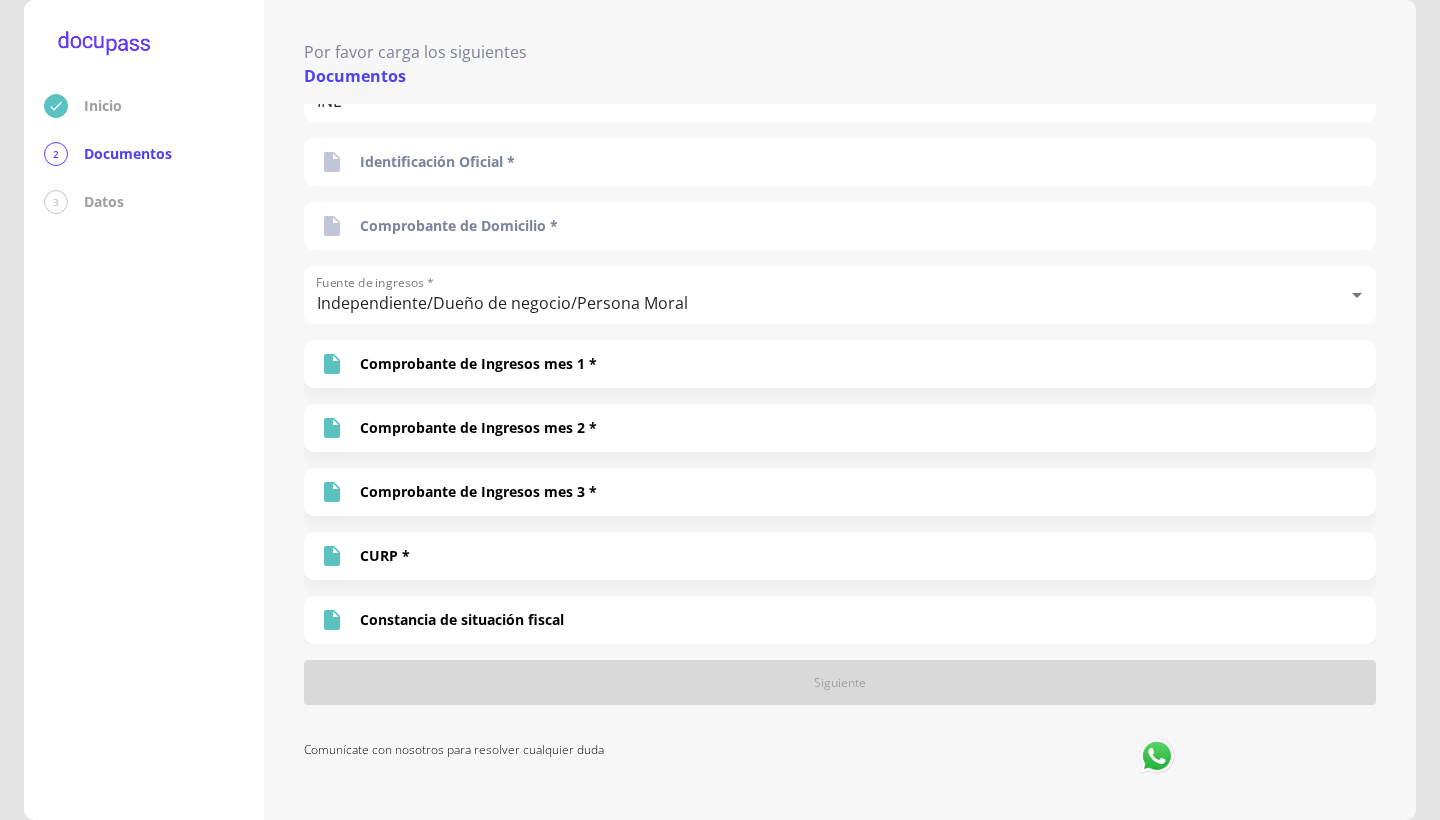 scroll, scrollTop: 40, scrollLeft: 0, axis: vertical 